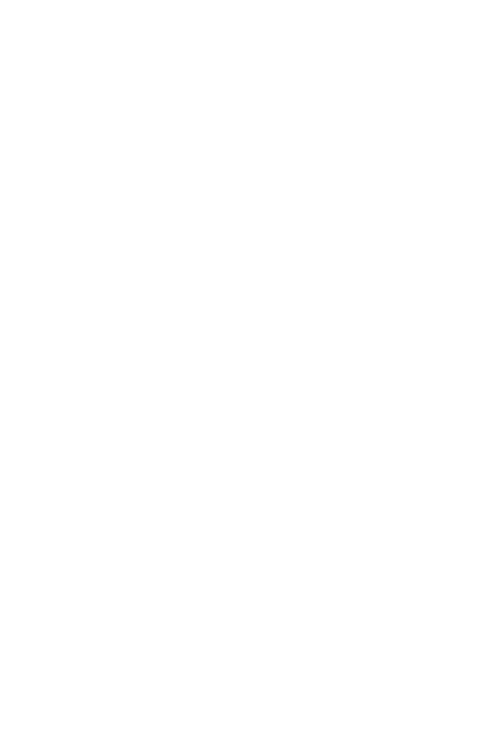 scroll, scrollTop: 0, scrollLeft: 0, axis: both 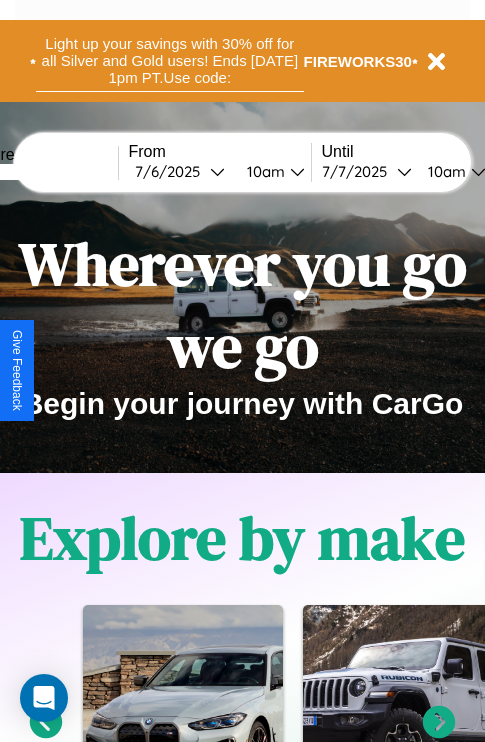 click on "Light up your savings with 30% off for all Silver and Gold users! Ends [DATE] 1pm PT.  Use code:" at bounding box center [170, 61] 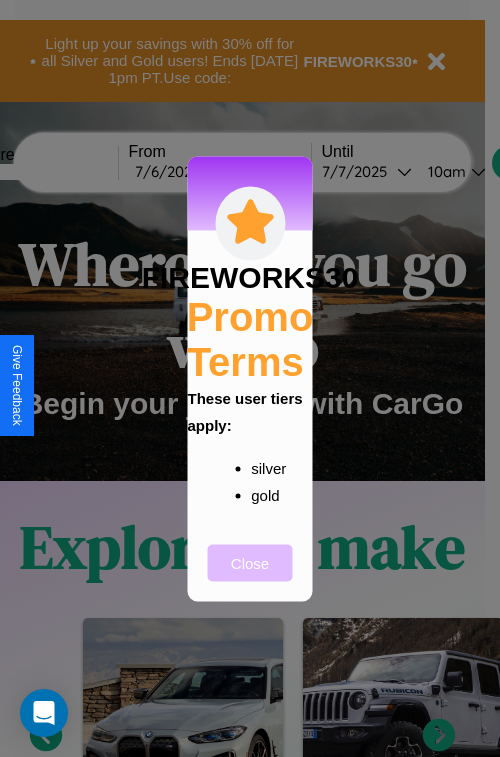 click on "Close" at bounding box center [250, 562] 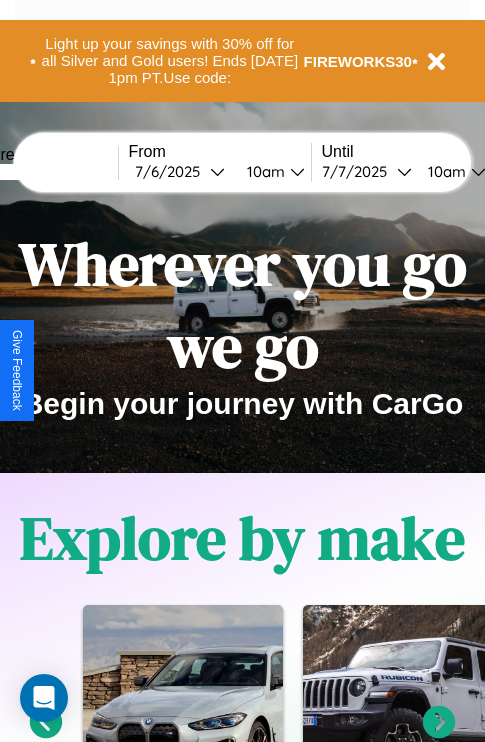 scroll, scrollTop: 308, scrollLeft: 0, axis: vertical 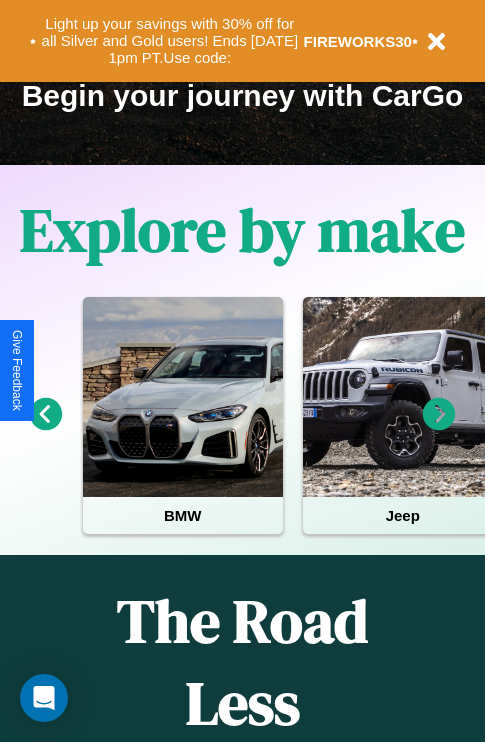 click 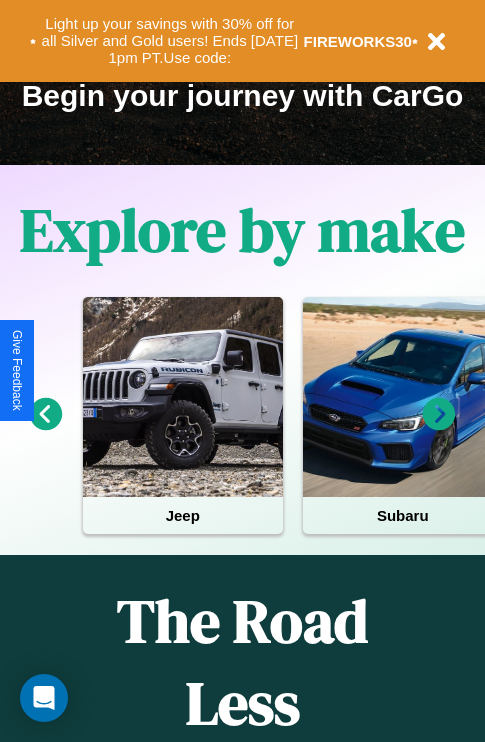 click 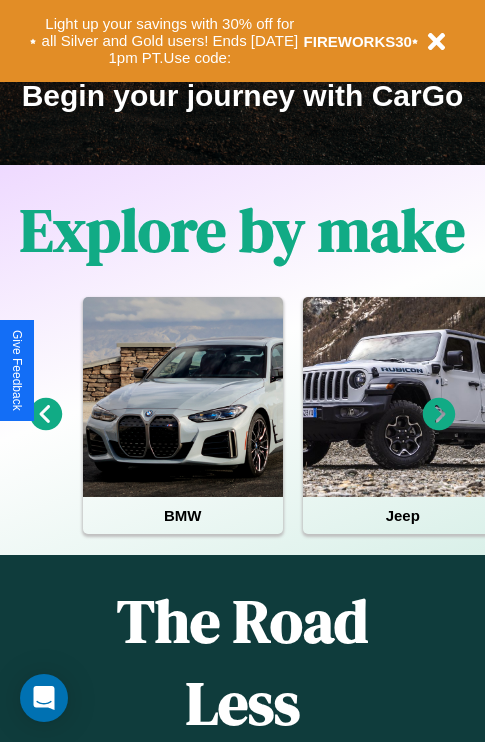 click 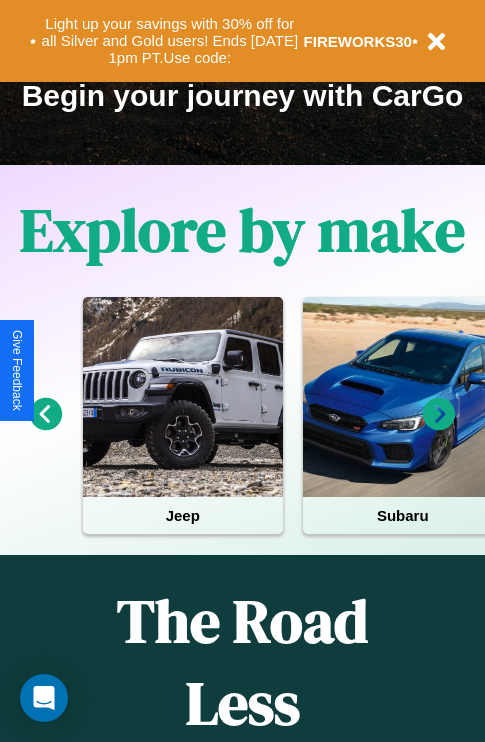 click 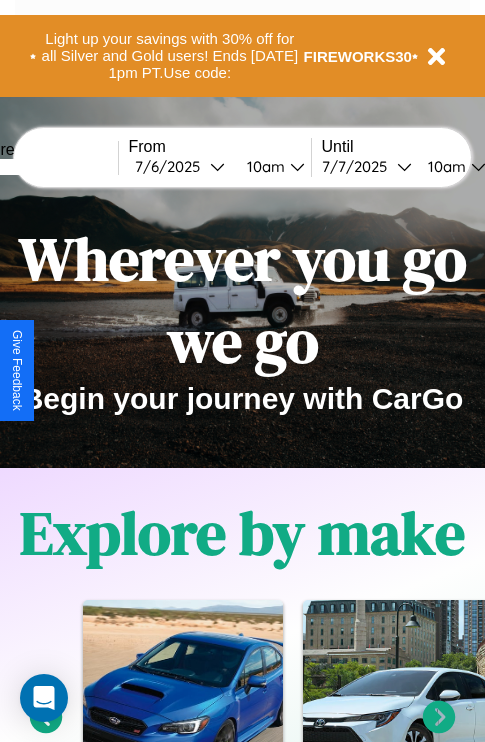 scroll, scrollTop: 0, scrollLeft: 0, axis: both 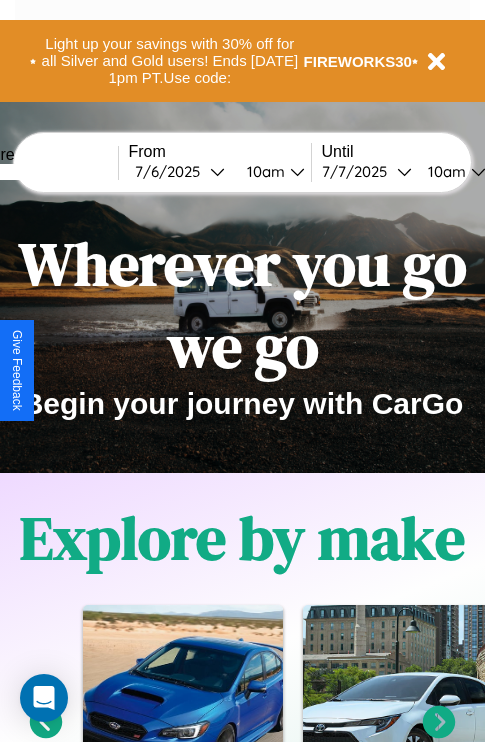 click at bounding box center [43, 172] 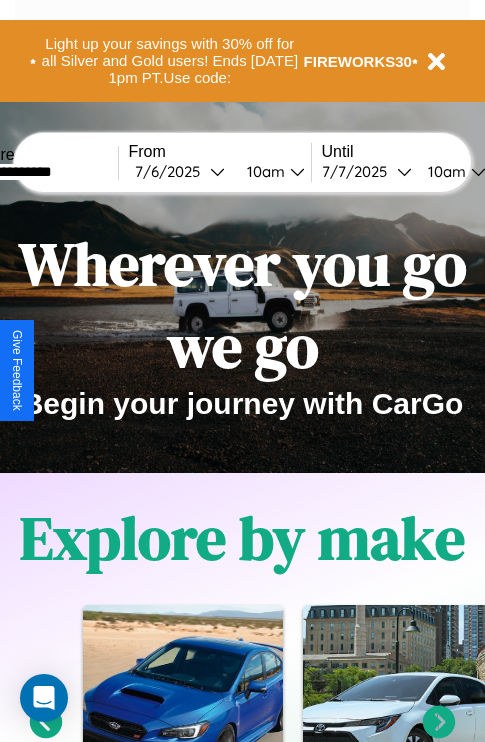 type on "**********" 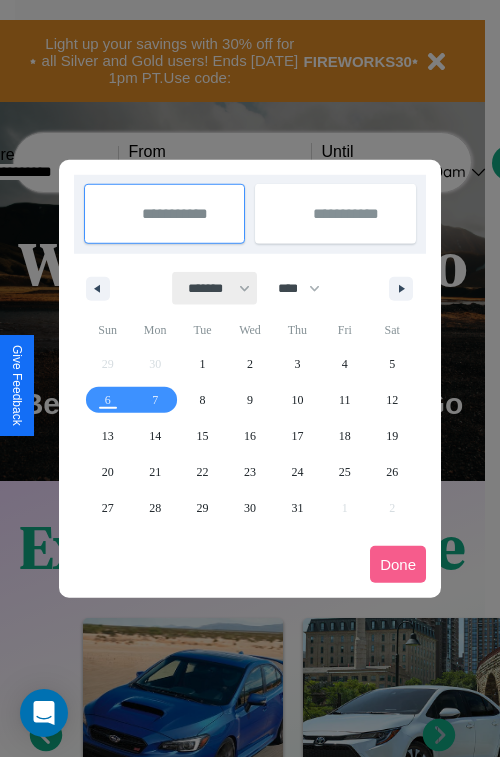 click on "******* ******** ***** ***** *** **** **** ****** ********* ******* ******** ********" at bounding box center (215, 288) 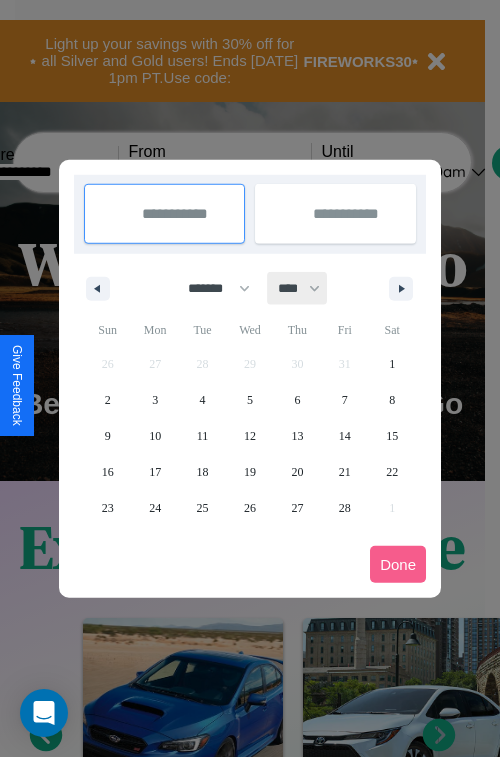 click on "**** **** **** **** **** **** **** **** **** **** **** **** **** **** **** **** **** **** **** **** **** **** **** **** **** **** **** **** **** **** **** **** **** **** **** **** **** **** **** **** **** **** **** **** **** **** **** **** **** **** **** **** **** **** **** **** **** **** **** **** **** **** **** **** **** **** **** **** **** **** **** **** **** **** **** **** **** **** **** **** **** **** **** **** **** **** **** **** **** **** **** **** **** **** **** **** **** **** **** **** **** **** **** **** **** **** **** **** **** **** **** **** **** **** **** **** **** **** **** **** ****" at bounding box center [298, 288] 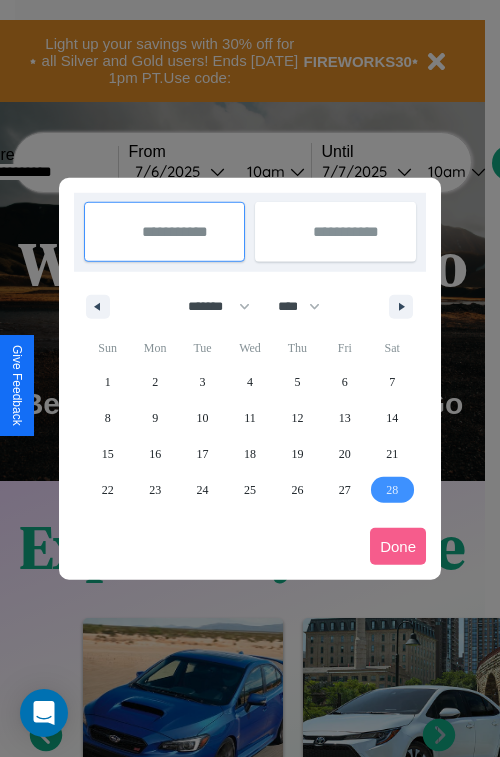 click on "28" at bounding box center (392, 490) 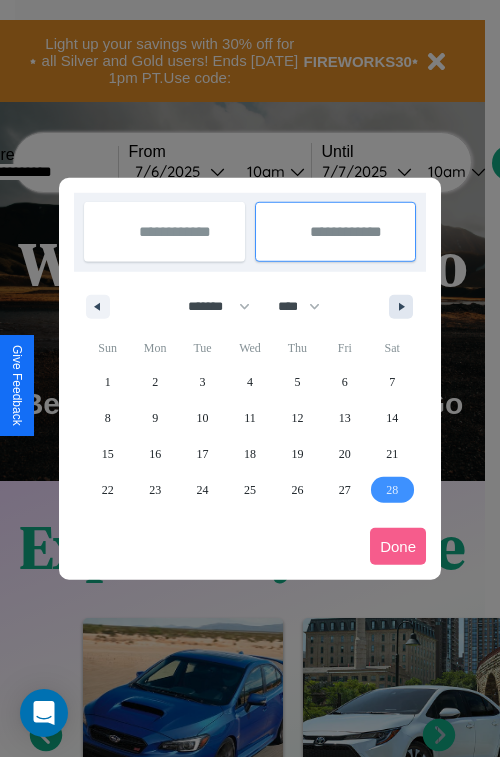 click at bounding box center (405, 307) 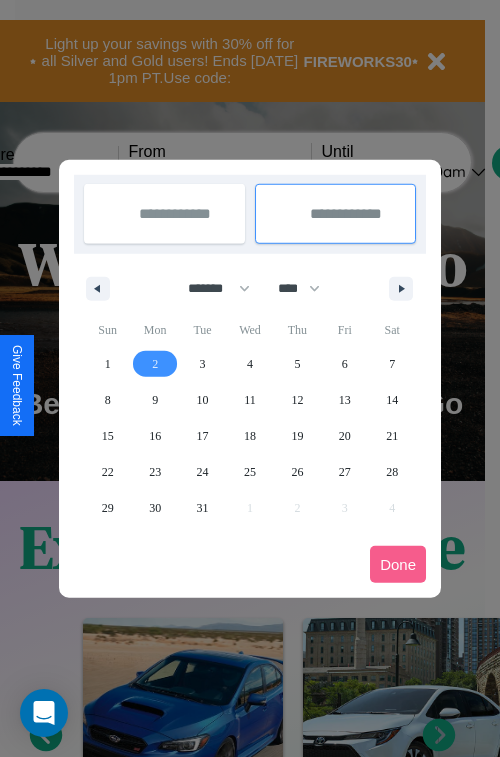 click on "2" at bounding box center (155, 364) 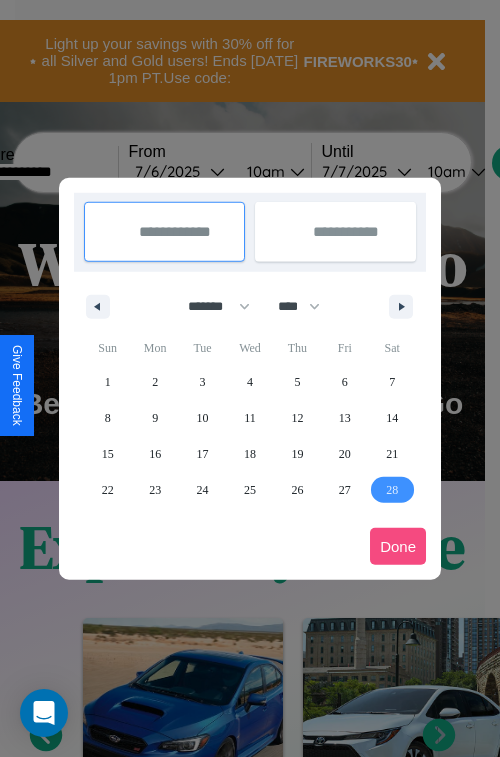 click on "Done" at bounding box center (398, 546) 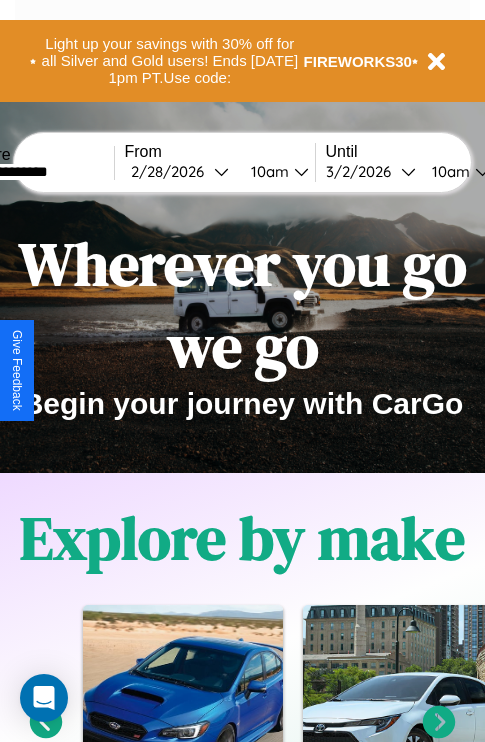 scroll, scrollTop: 0, scrollLeft: 72, axis: horizontal 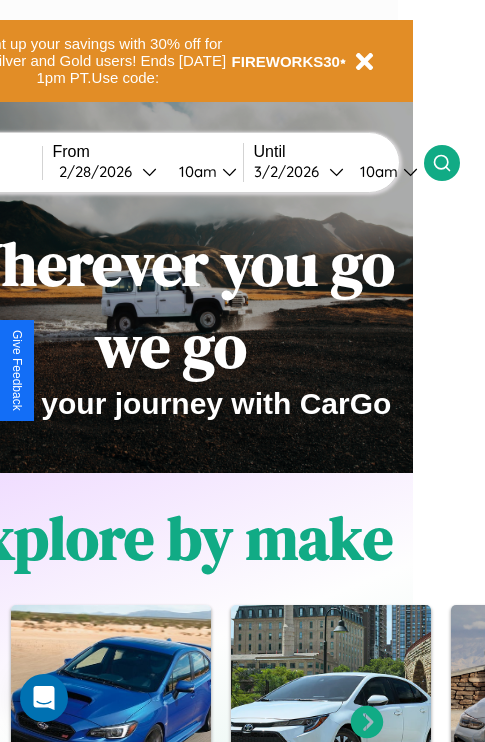 click 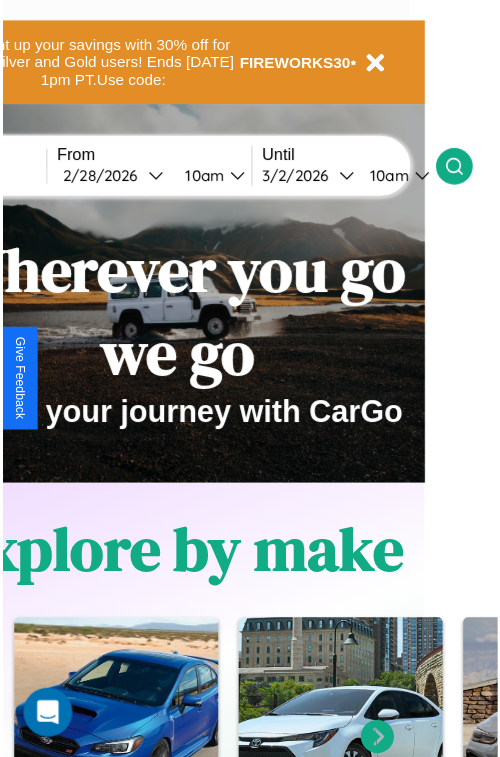 scroll, scrollTop: 0, scrollLeft: 0, axis: both 